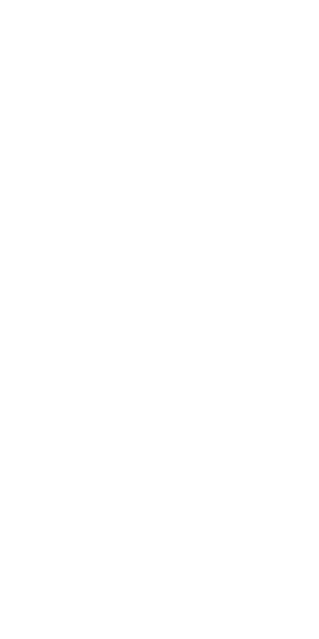 scroll, scrollTop: 0, scrollLeft: 0, axis: both 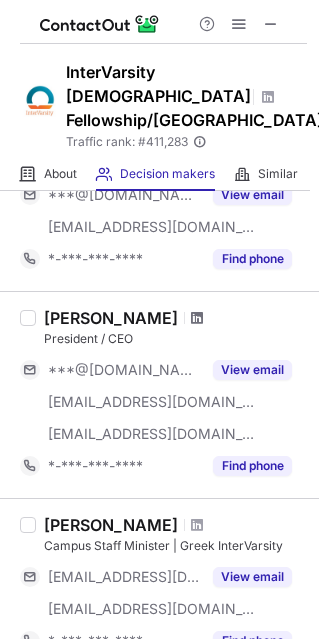 click at bounding box center [197, 318] 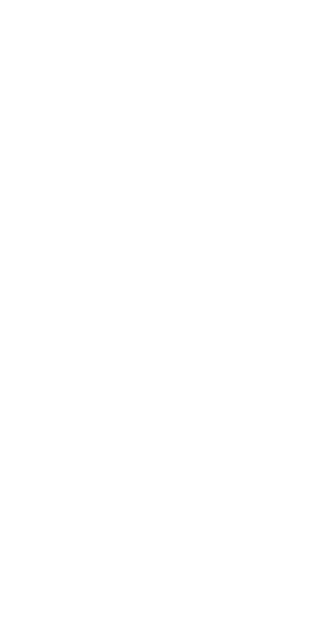 scroll, scrollTop: 0, scrollLeft: 0, axis: both 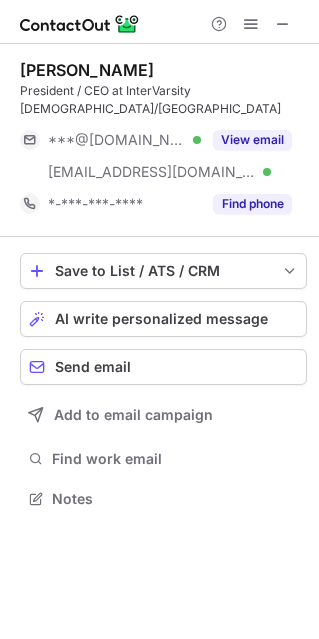 click on "[PERSON_NAME]" at bounding box center (87, 70) 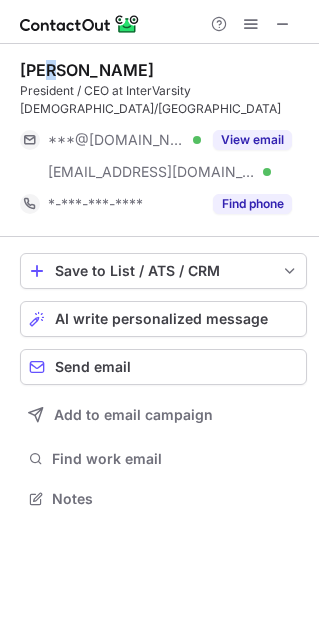 click on "[PERSON_NAME]" at bounding box center [87, 70] 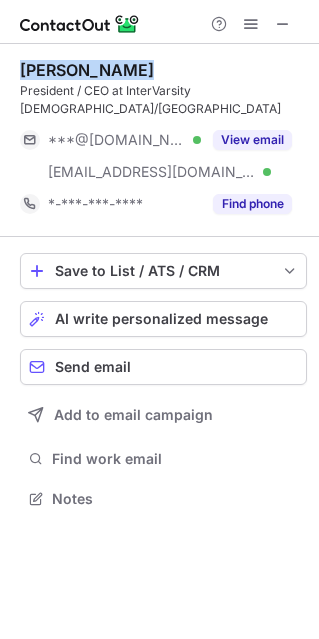 click on "[PERSON_NAME]" at bounding box center (87, 70) 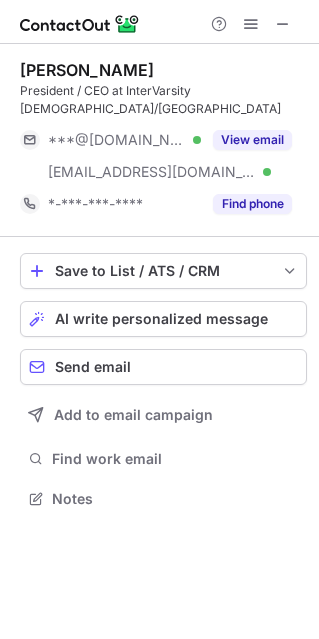 click on "President / CEO at InterVarsity Christian Fellowship/USA" at bounding box center (163, 100) 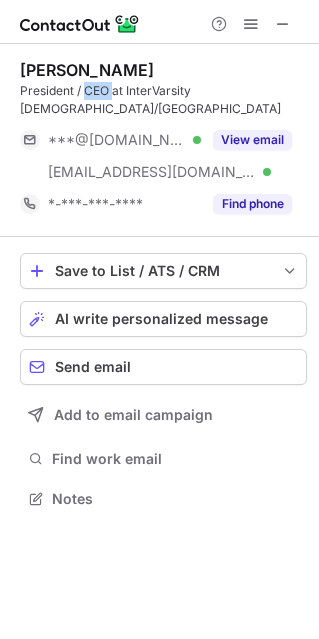 click on "President / CEO at InterVarsity Christian Fellowship/USA" at bounding box center [163, 100] 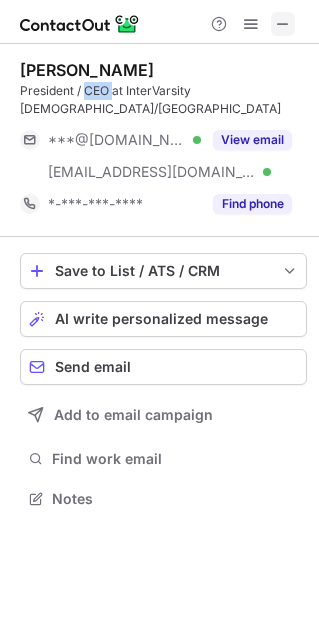 click at bounding box center [283, 24] 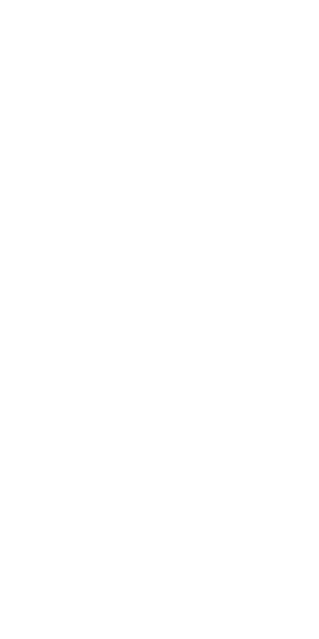 scroll, scrollTop: 0, scrollLeft: 0, axis: both 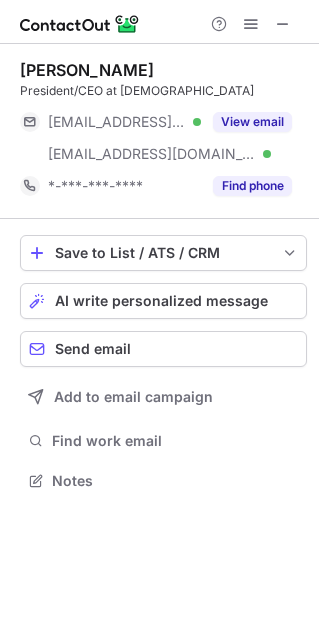 click on "[PERSON_NAME]" at bounding box center [87, 70] 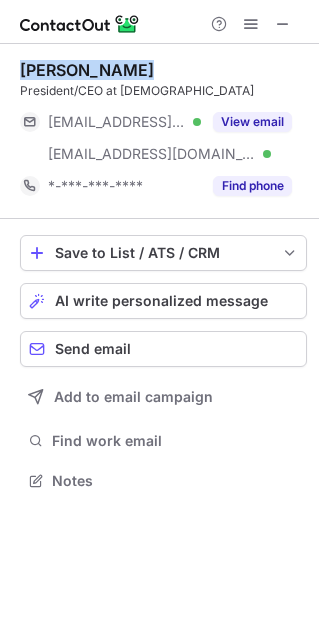 click on "Mollie Stewart" at bounding box center [87, 70] 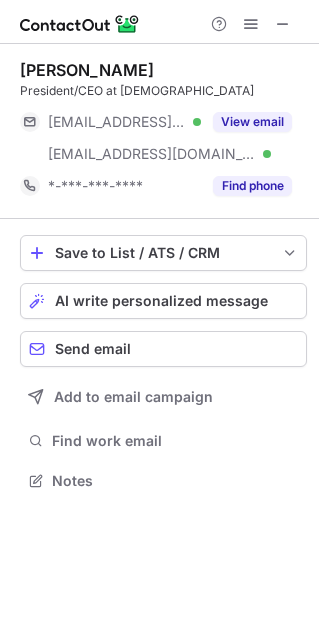click on "President/CEO at United MEthodist Church" at bounding box center [163, 91] 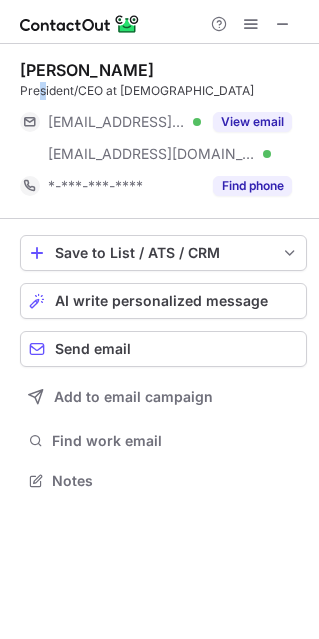 click on "President/CEO at United MEthodist Church" at bounding box center (163, 91) 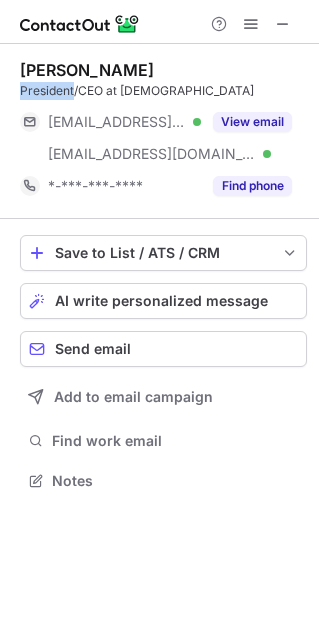 drag, startPoint x: 47, startPoint y: 90, endPoint x: 32, endPoint y: 91, distance: 15.033297 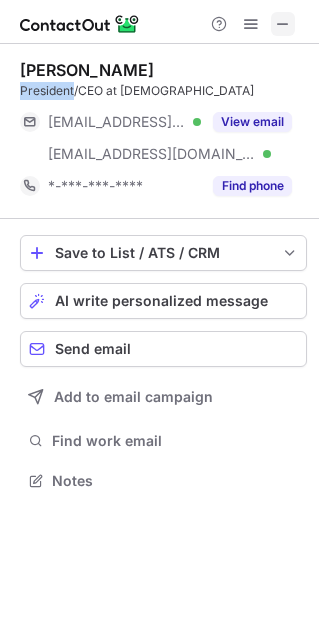 click at bounding box center [283, 24] 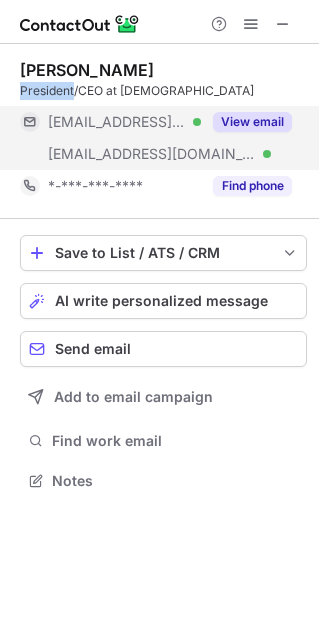 click on "View email" at bounding box center (252, 122) 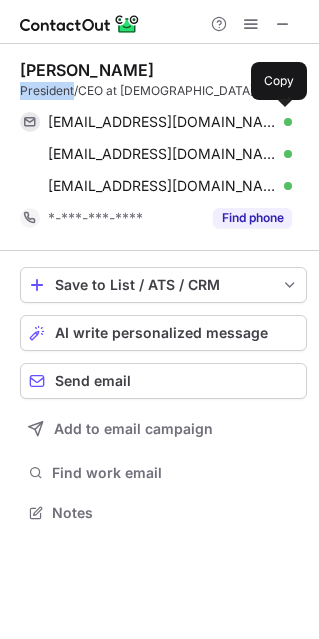 scroll, scrollTop: 10, scrollLeft: 10, axis: both 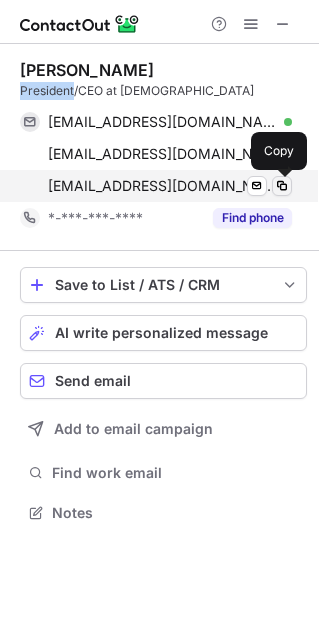 click at bounding box center [282, 186] 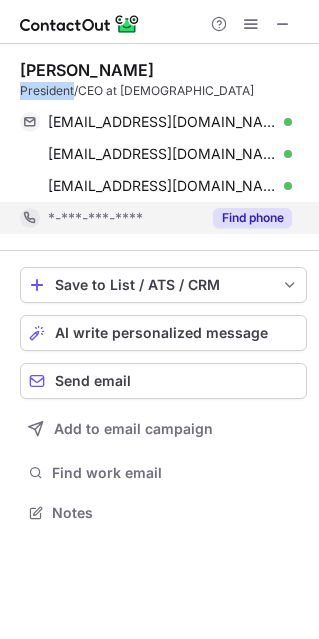 click on "Find phone" at bounding box center (252, 218) 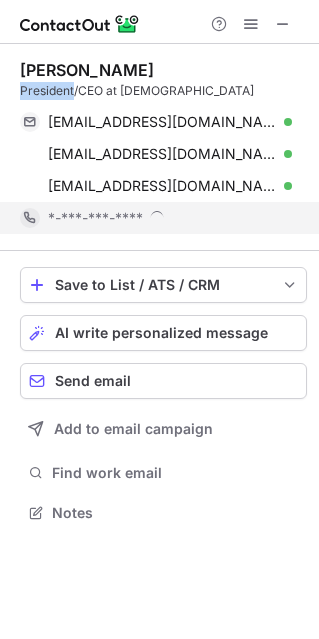 scroll, scrollTop: 9, scrollLeft: 10, axis: both 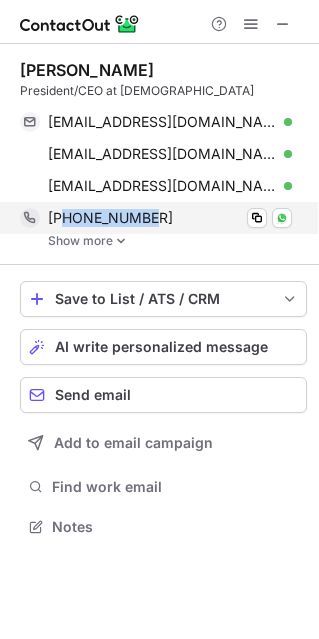 drag, startPoint x: 171, startPoint y: 216, endPoint x: 64, endPoint y: 219, distance: 107.042046 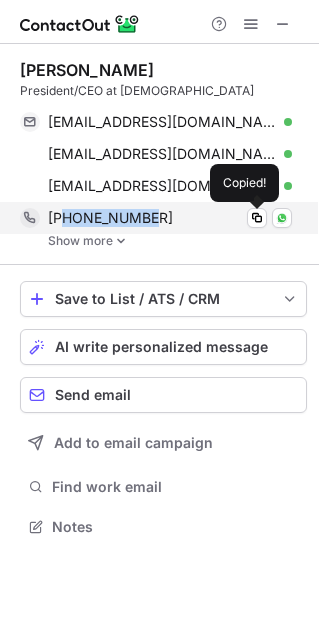 copy on "2283410324" 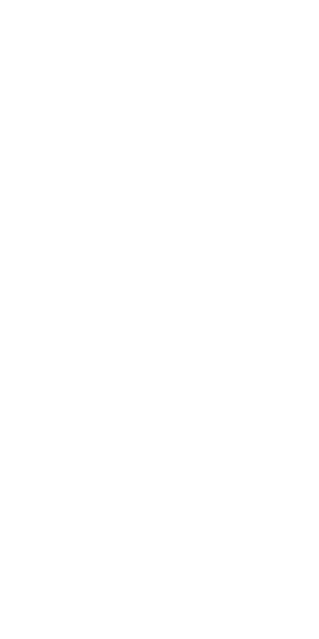 scroll, scrollTop: 0, scrollLeft: 0, axis: both 